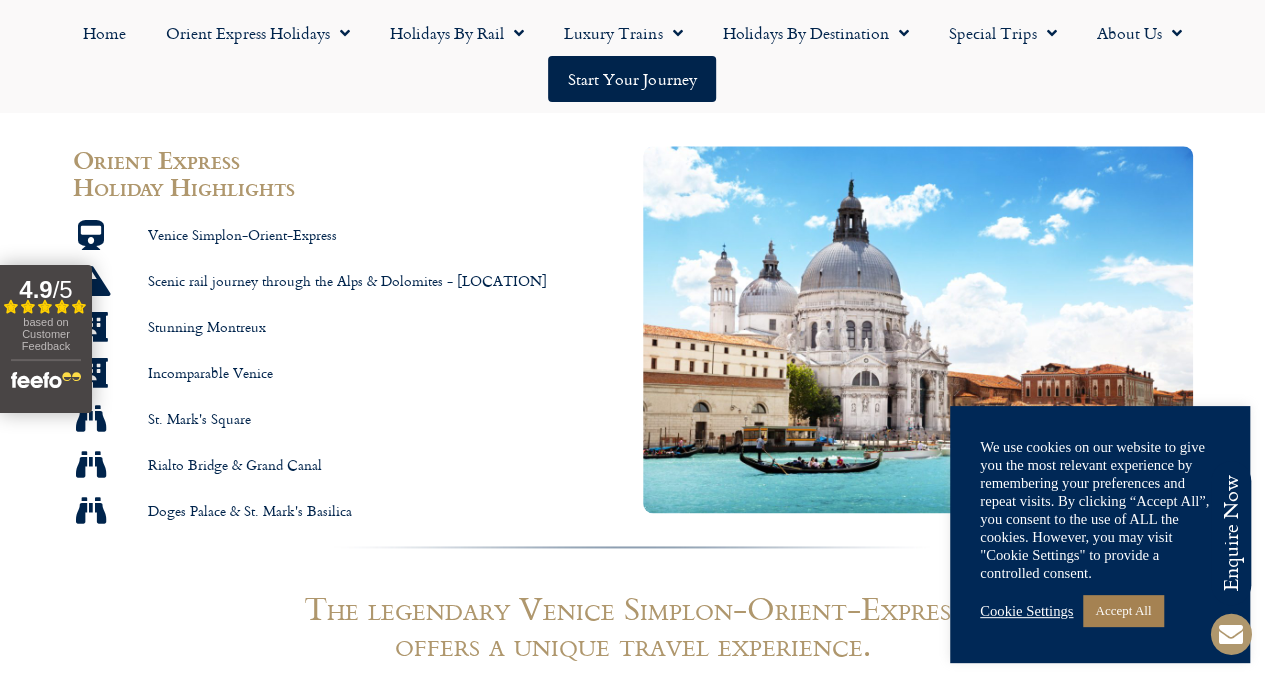 scroll, scrollTop: 2530, scrollLeft: 0, axis: vertical 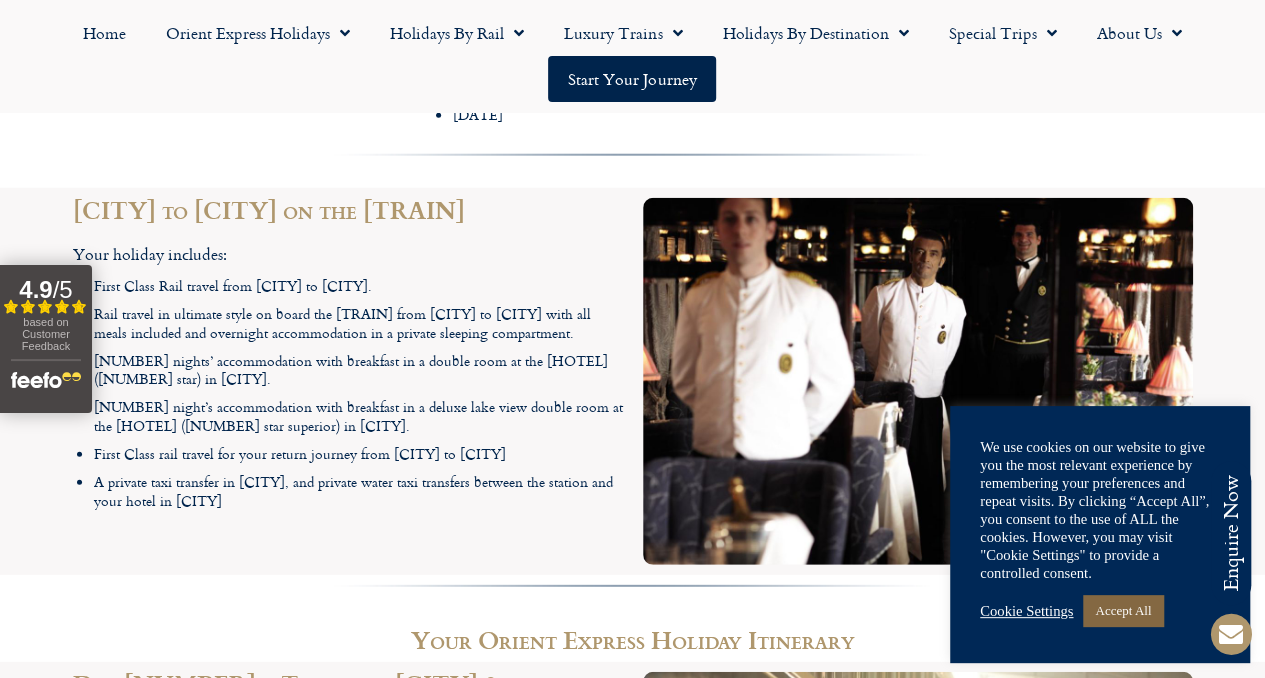 click on "Accept All" at bounding box center (1123, 610) 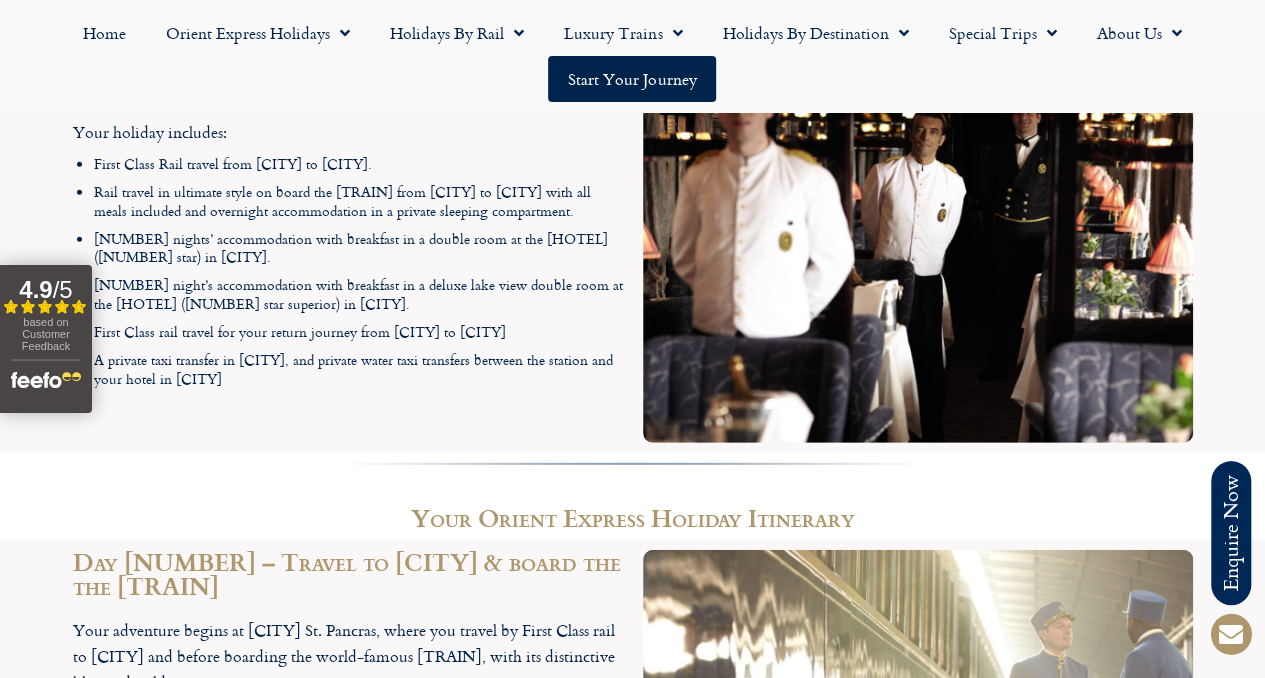 scroll, scrollTop: 2664, scrollLeft: 0, axis: vertical 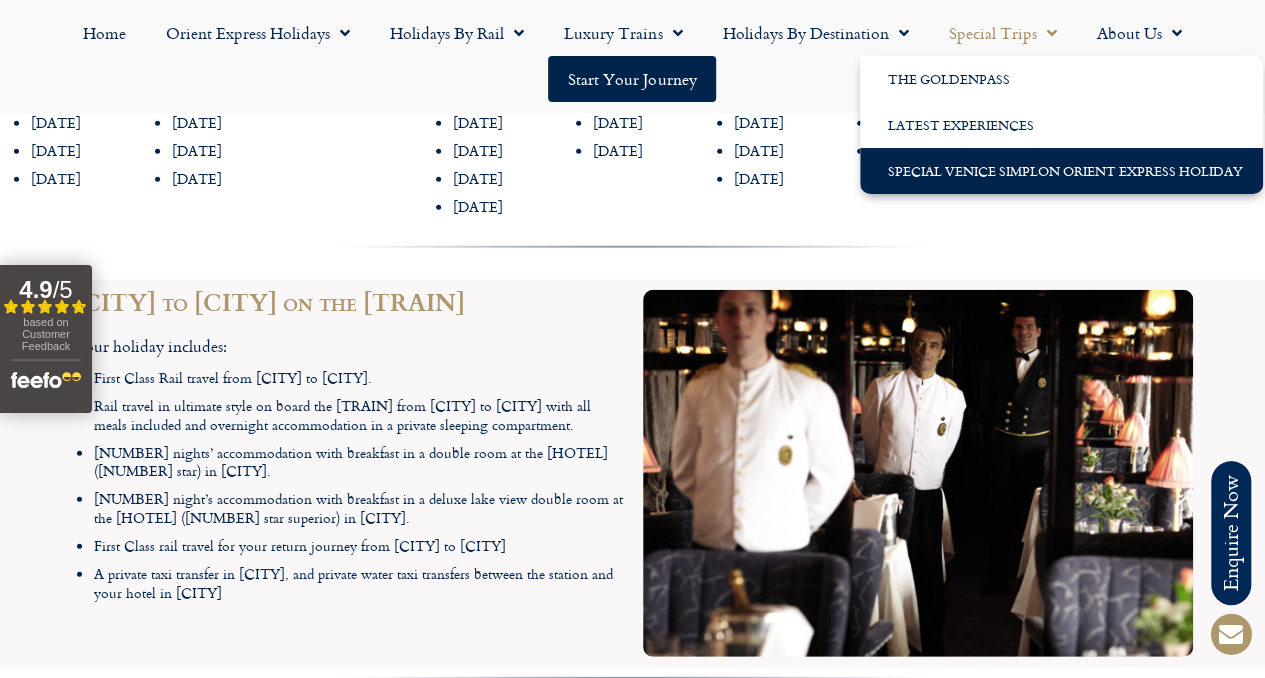 click on "Special Venice Simplon Orient Express Holiday" 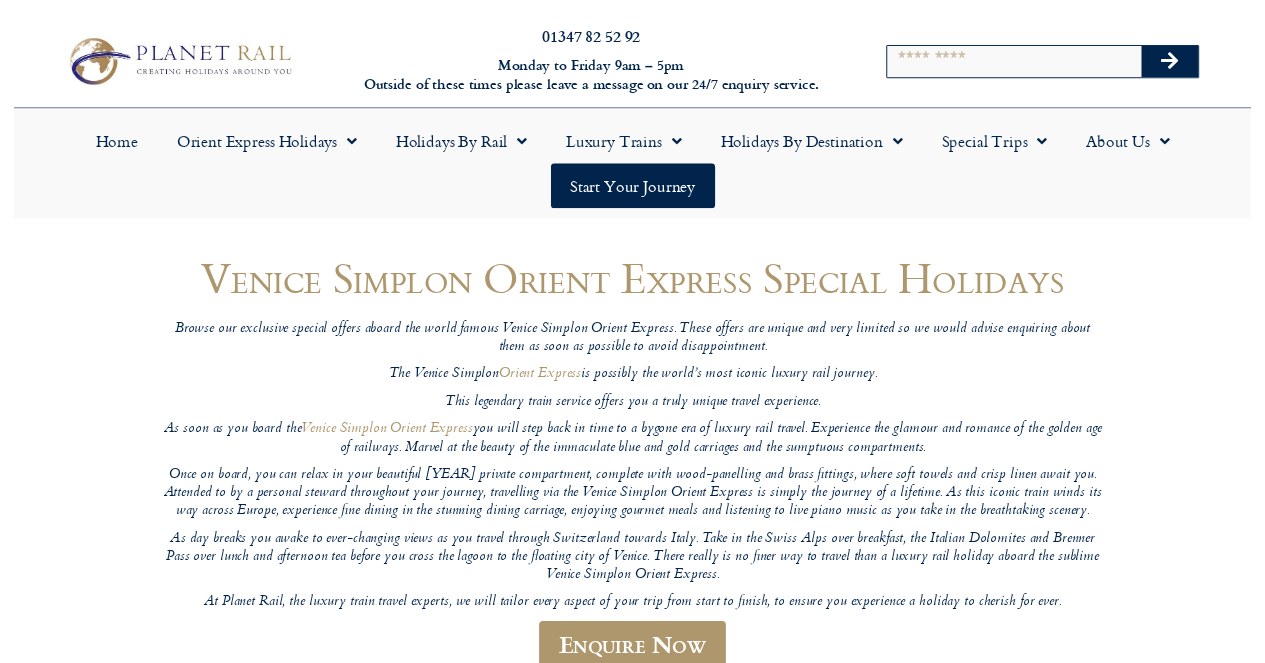 scroll, scrollTop: 0, scrollLeft: 0, axis: both 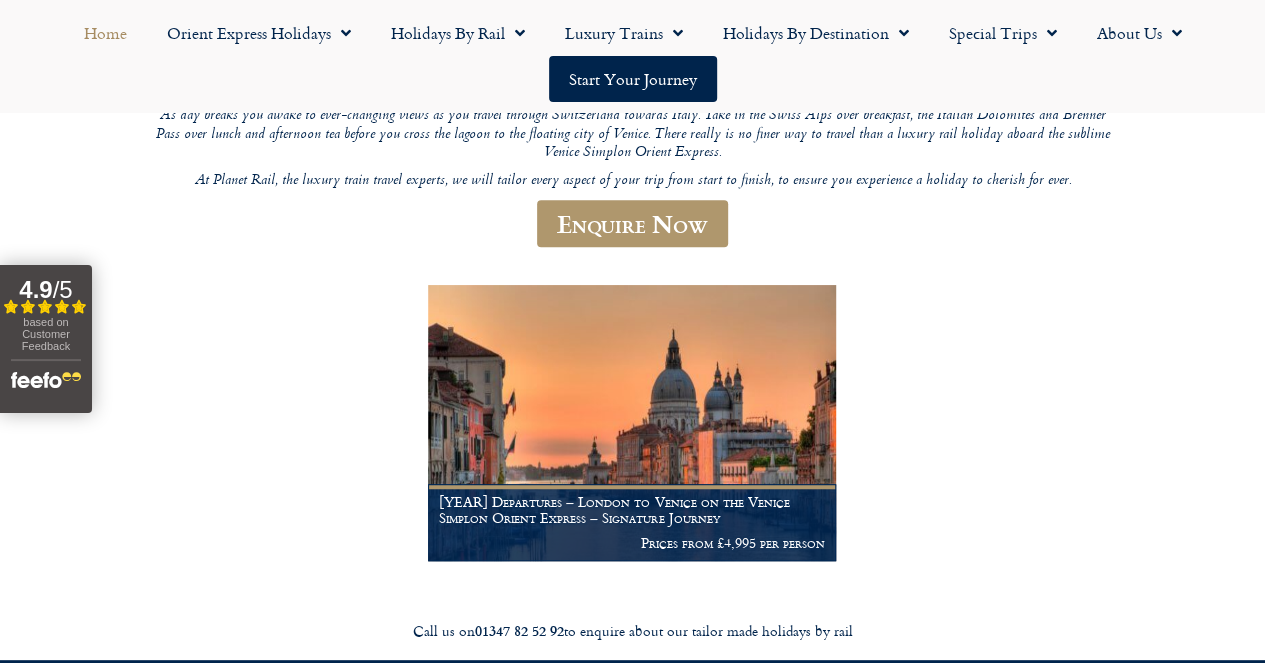 click on "Home" 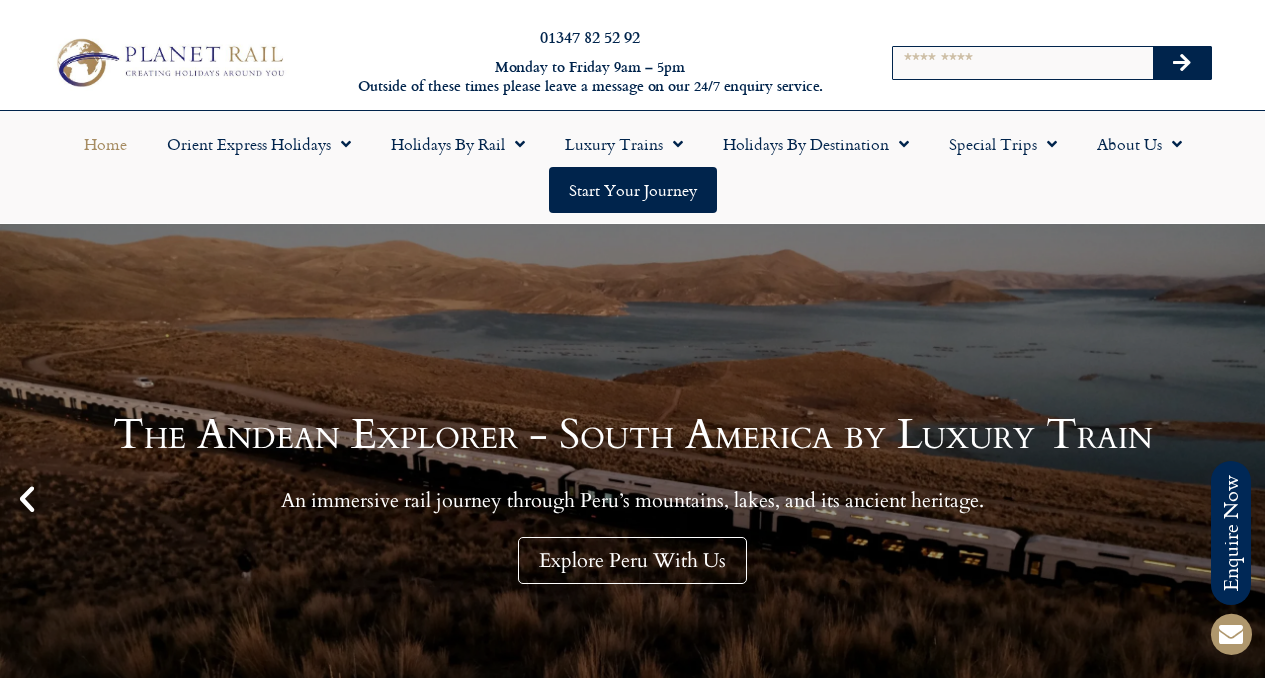 scroll, scrollTop: 0, scrollLeft: 0, axis: both 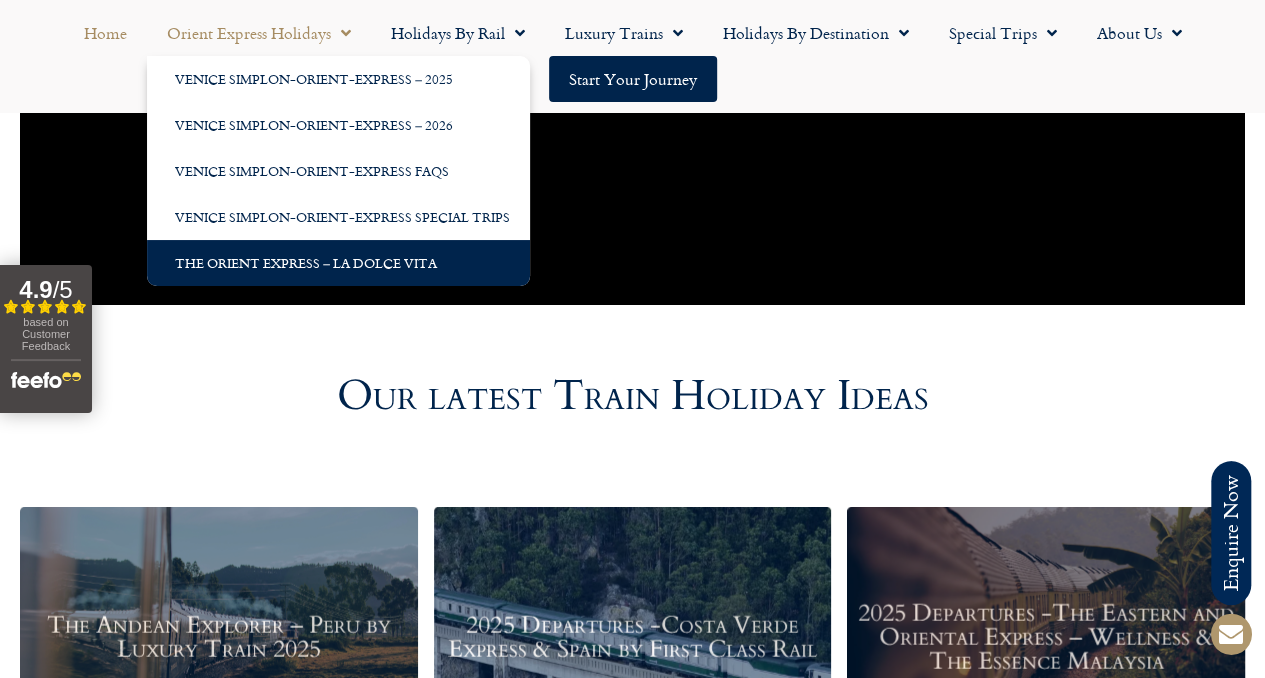 click on "The Orient Express – La Dolce Vita" 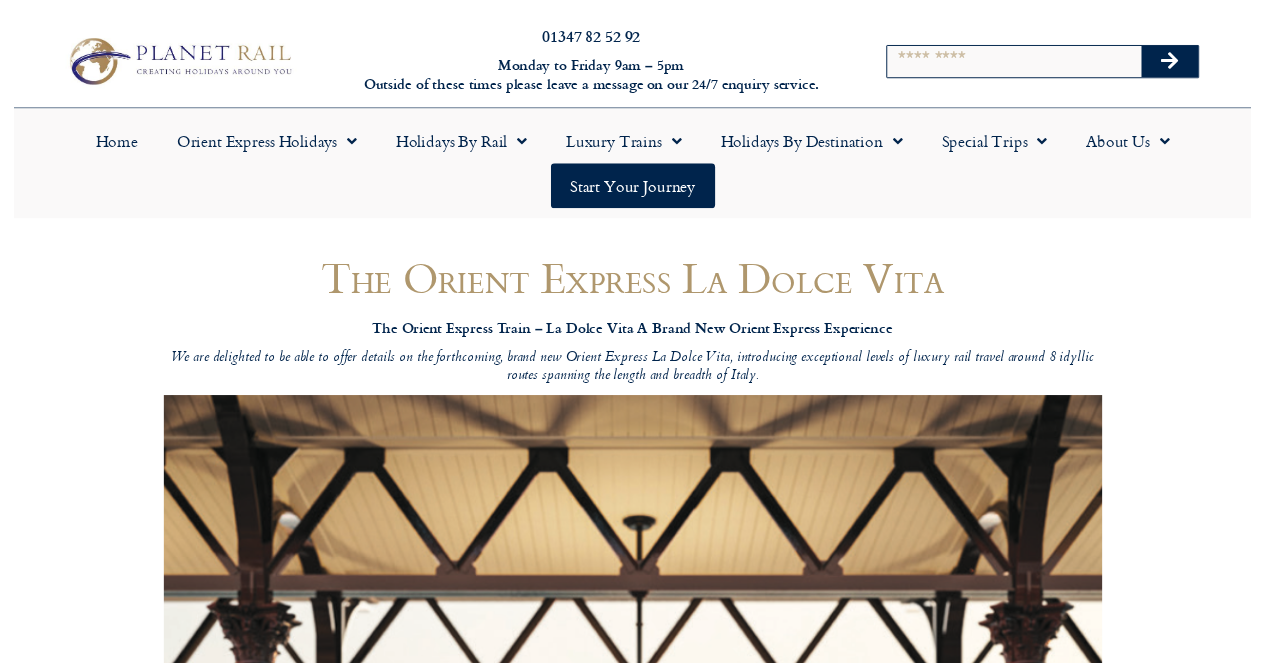 scroll, scrollTop: 0, scrollLeft: 0, axis: both 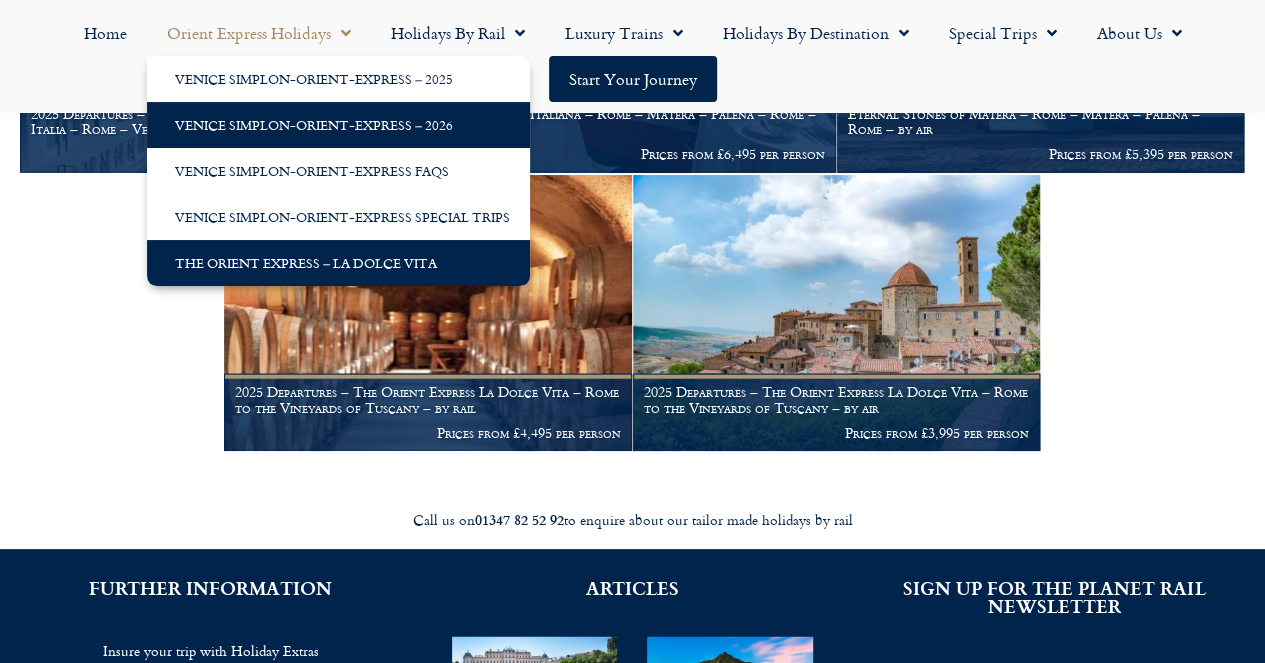 click on "Venice Simplon-Orient-Express – 2026" 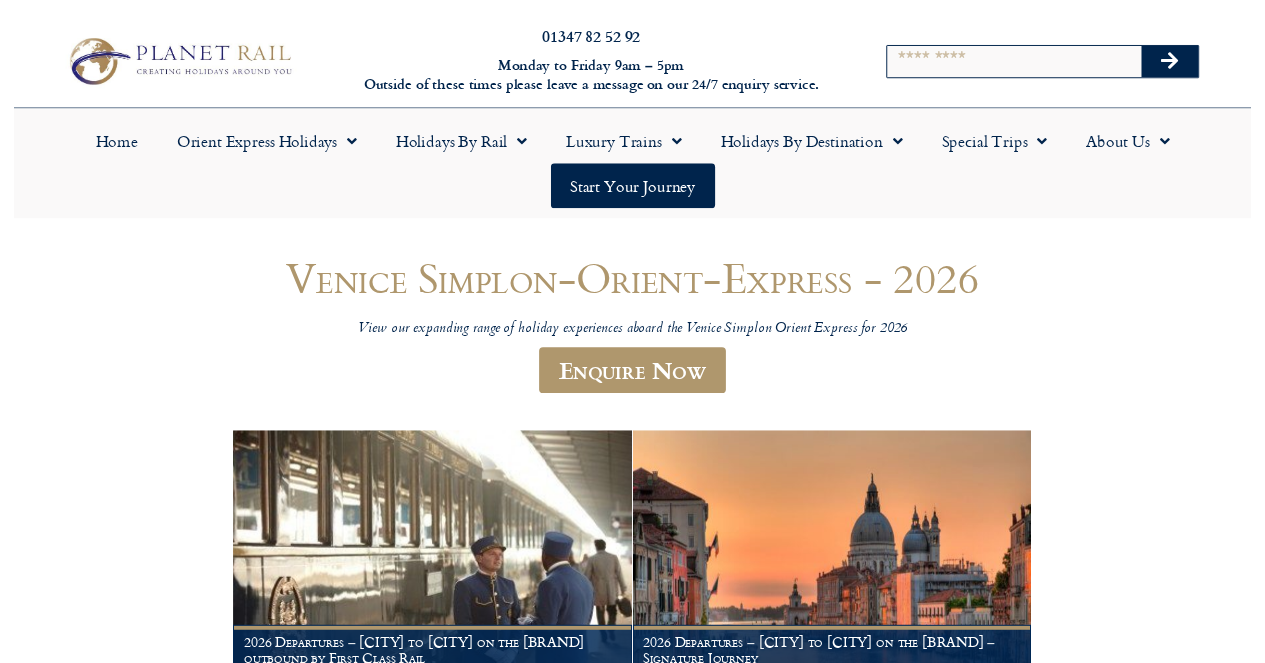 scroll, scrollTop: 0, scrollLeft: 0, axis: both 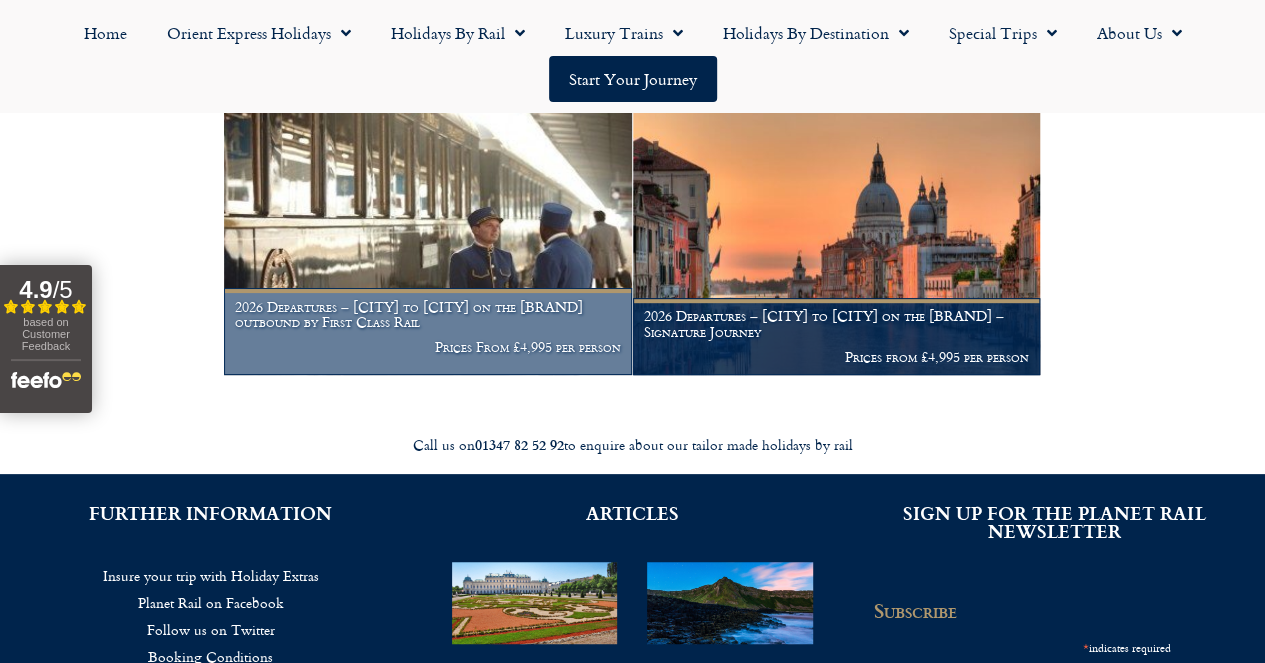 click on "2026 Departures – Venice to London on the Venice Simplon Orient Express outbound by First Class Rail" at bounding box center [427, 315] 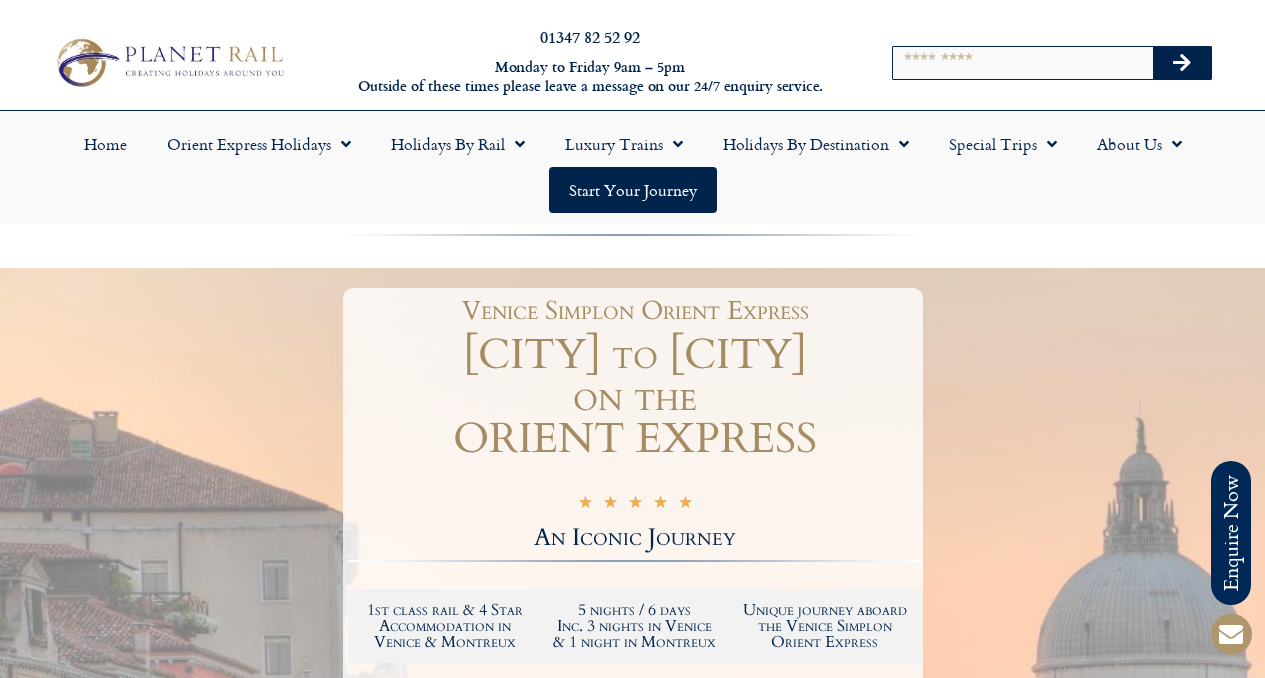 scroll, scrollTop: 0, scrollLeft: 0, axis: both 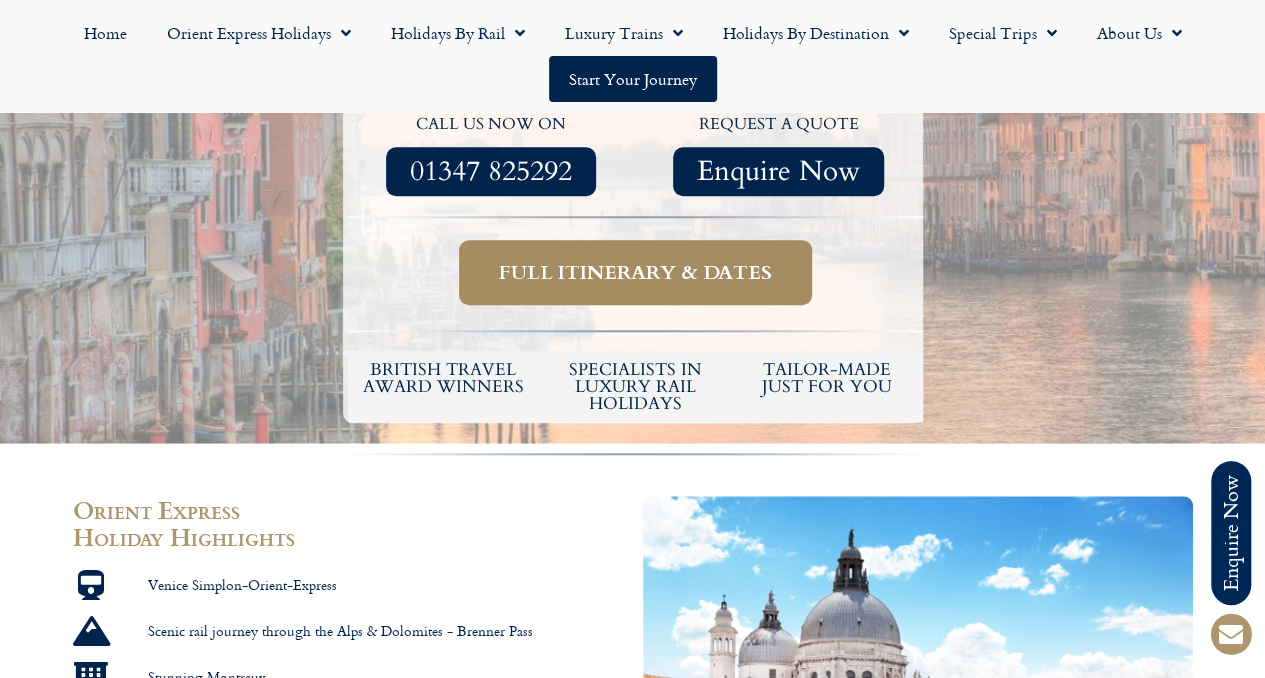 click on "Full itinerary & dates" at bounding box center (635, 272) 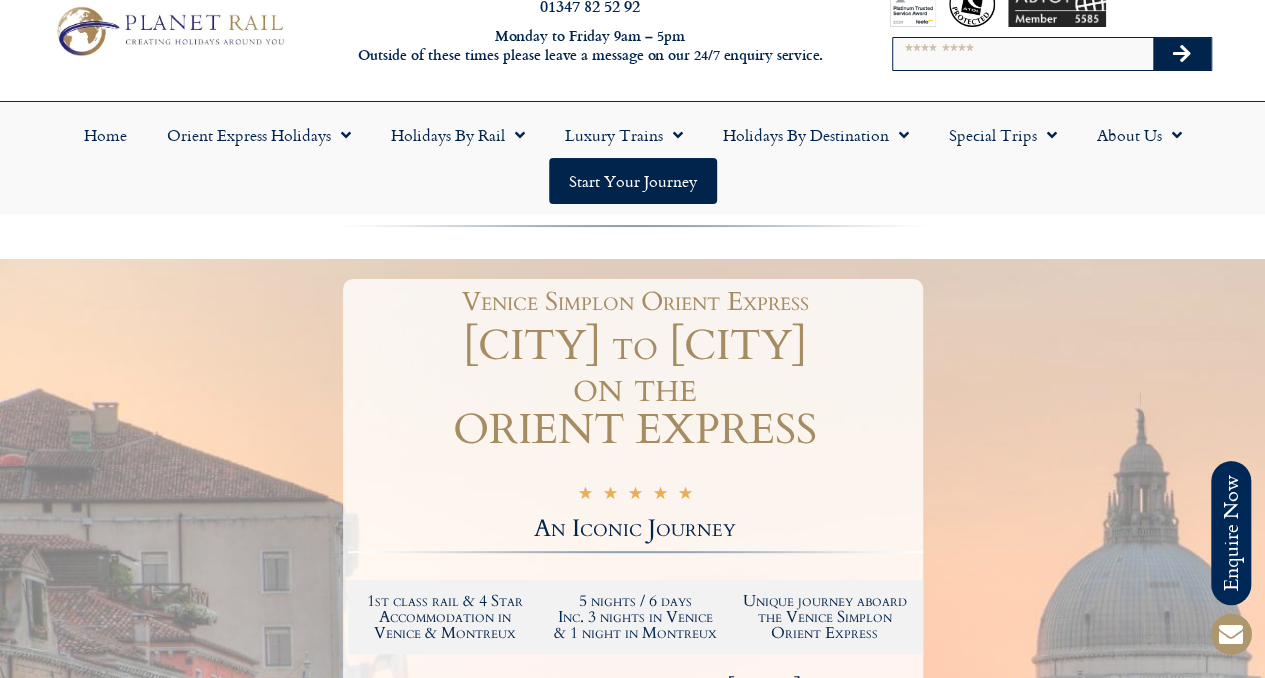 scroll, scrollTop: 0, scrollLeft: 0, axis: both 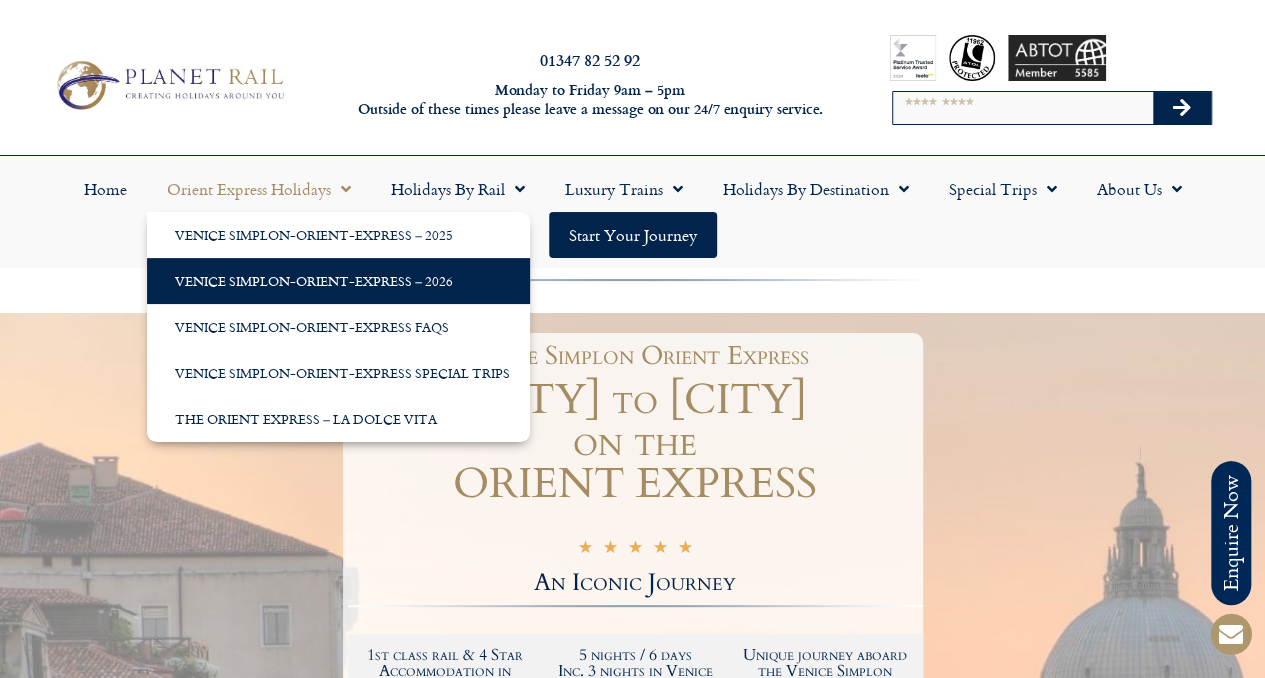 click on "Venice Simplon-Orient-Express – 2026" 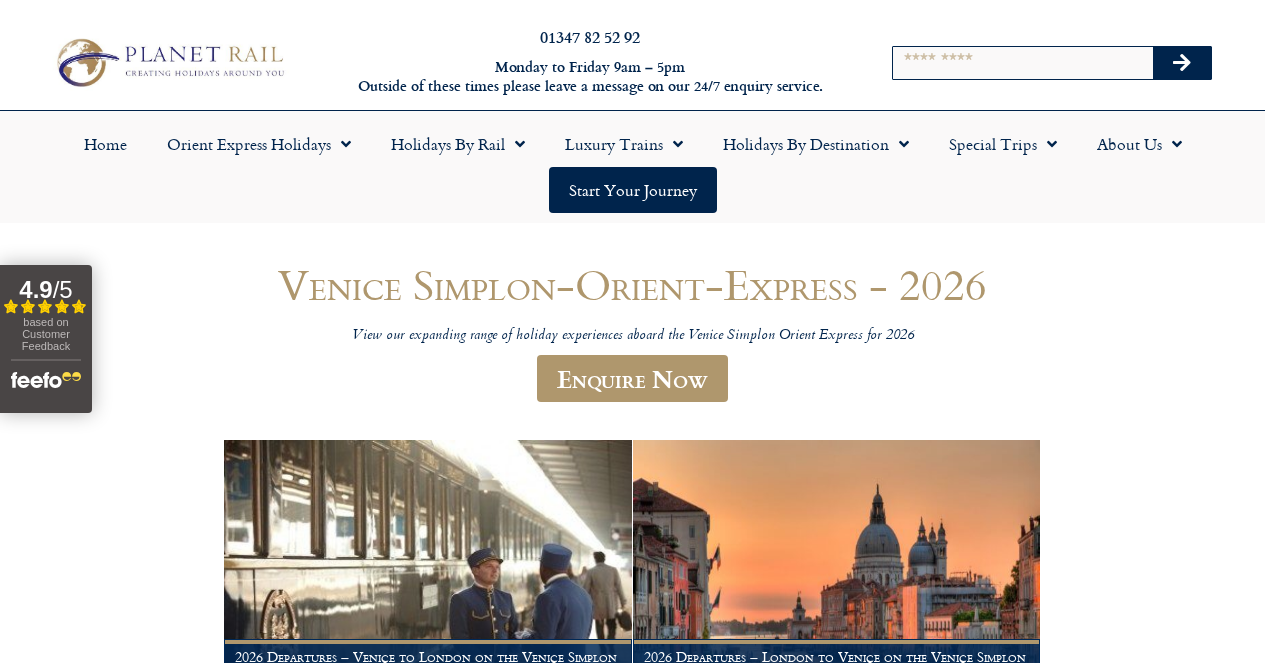 scroll, scrollTop: 0, scrollLeft: 0, axis: both 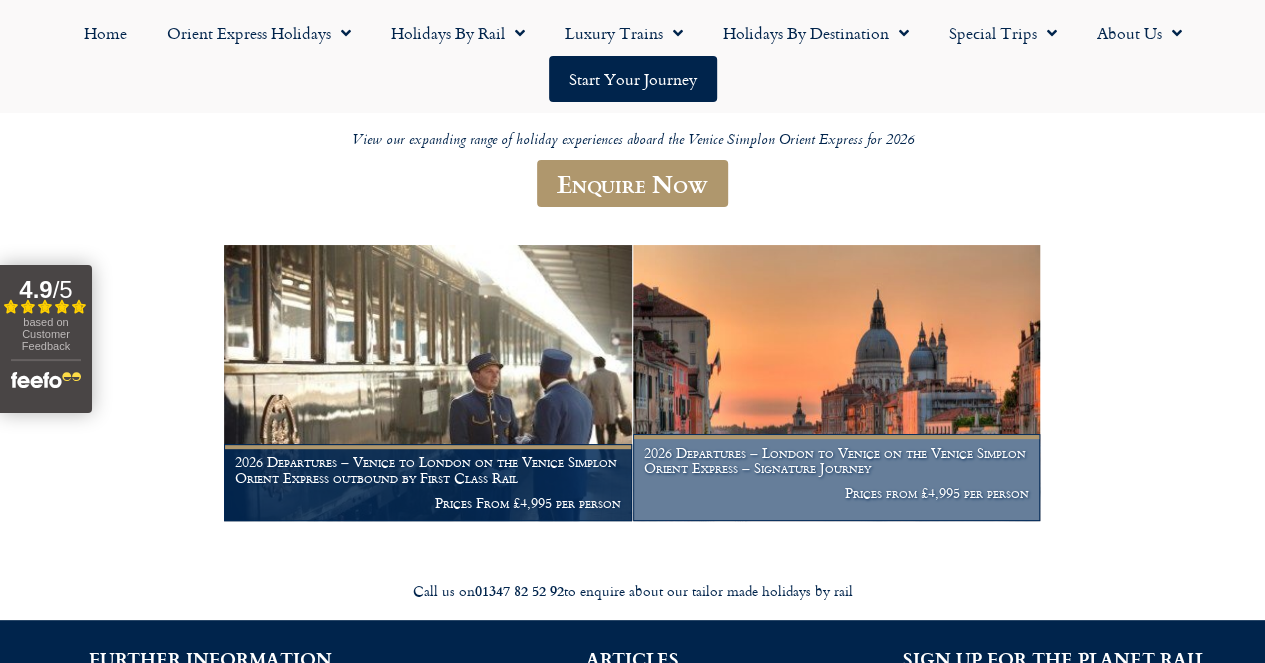 click on "2026 Departures – London to Venice on the Venice Simplon Orient Express – Signature Journey" at bounding box center (836, 461) 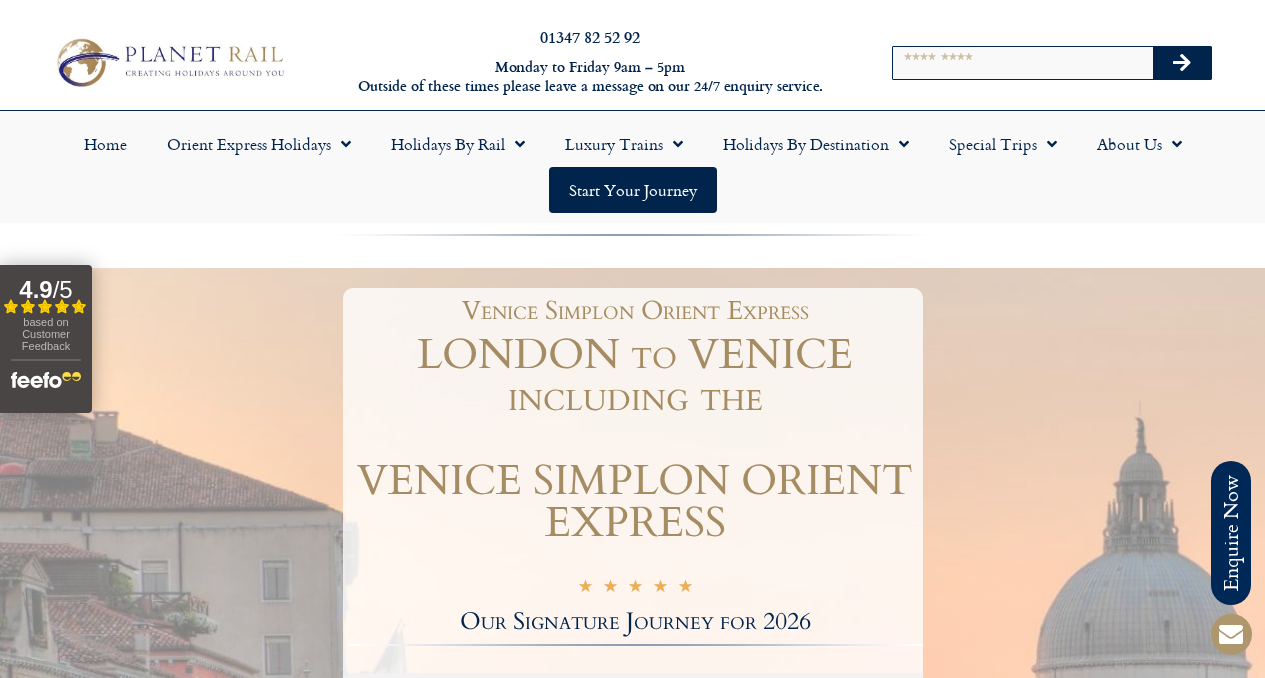 scroll, scrollTop: 0, scrollLeft: 0, axis: both 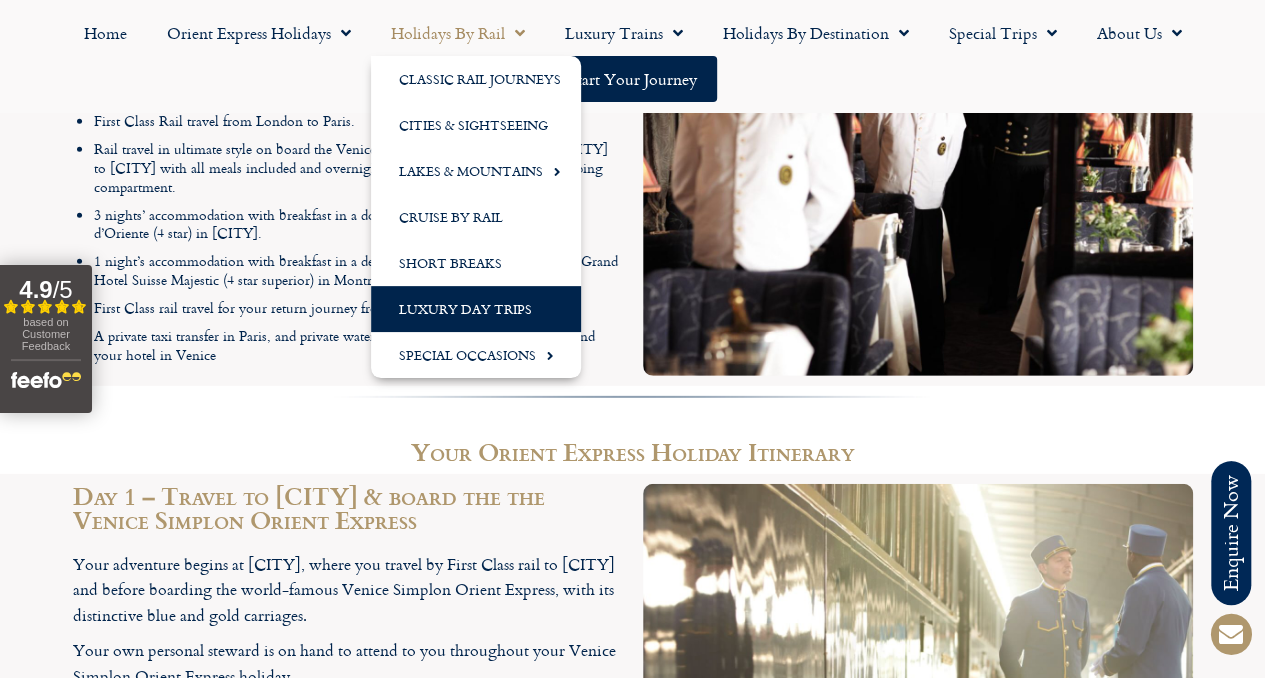 click on "Luxury Day Trips" 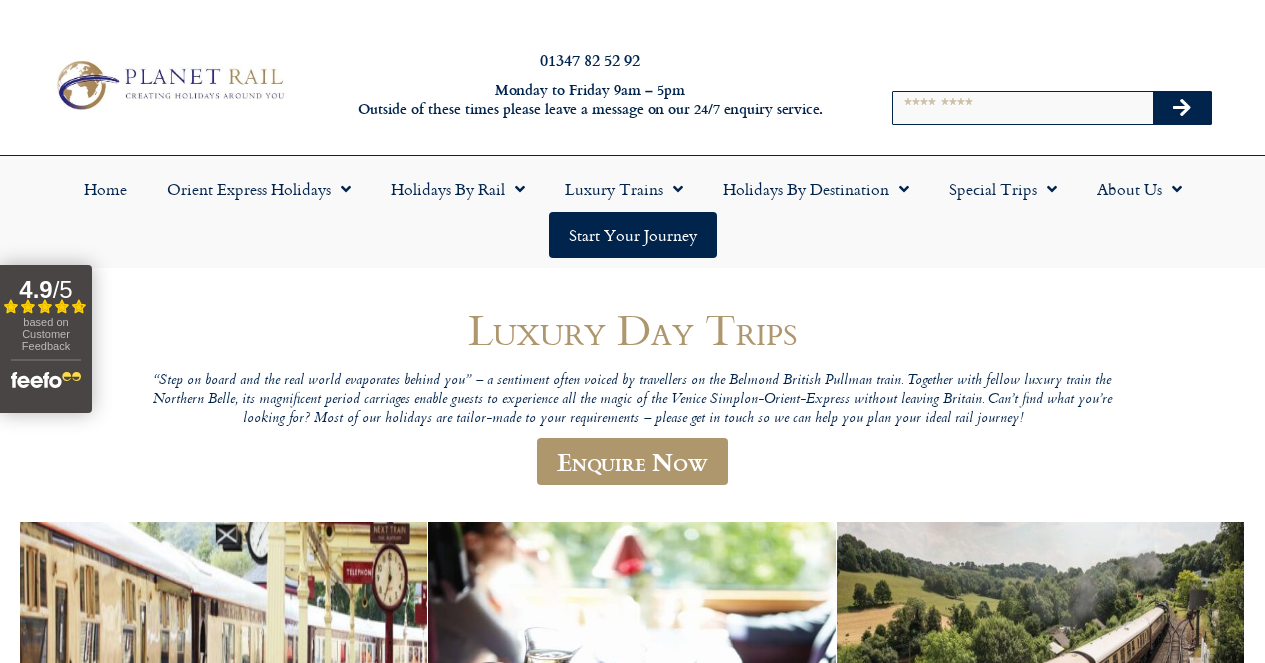 scroll, scrollTop: 0, scrollLeft: 0, axis: both 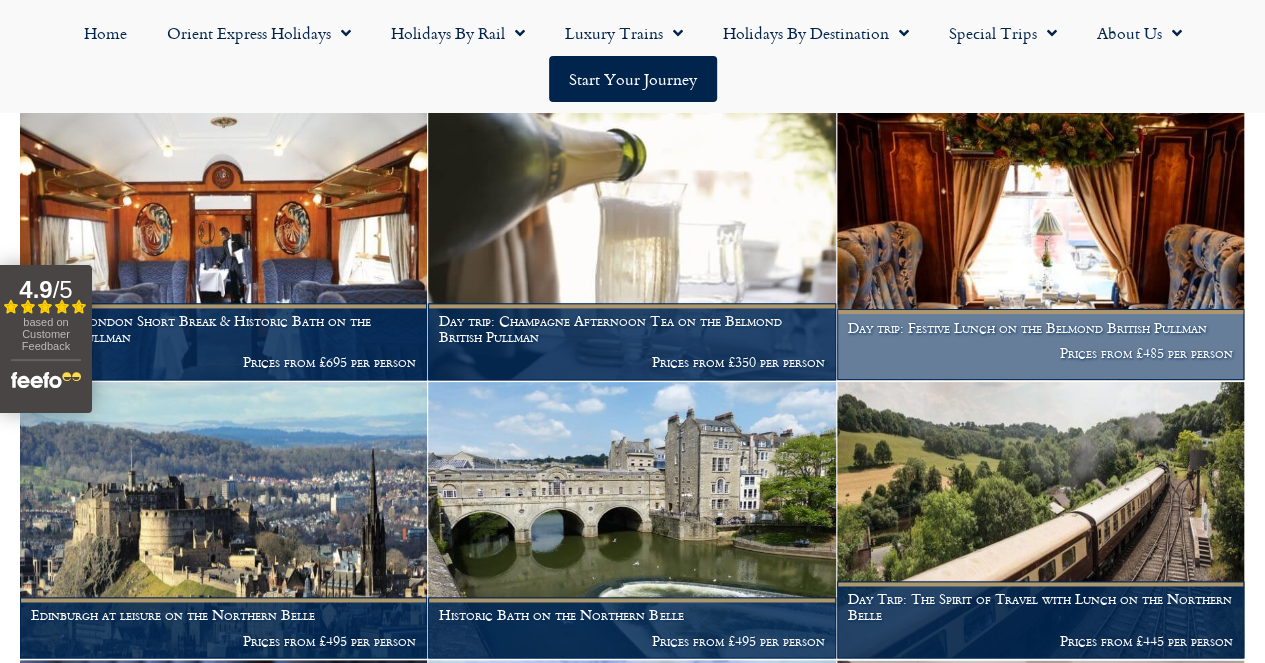 click at bounding box center (1040, 242) 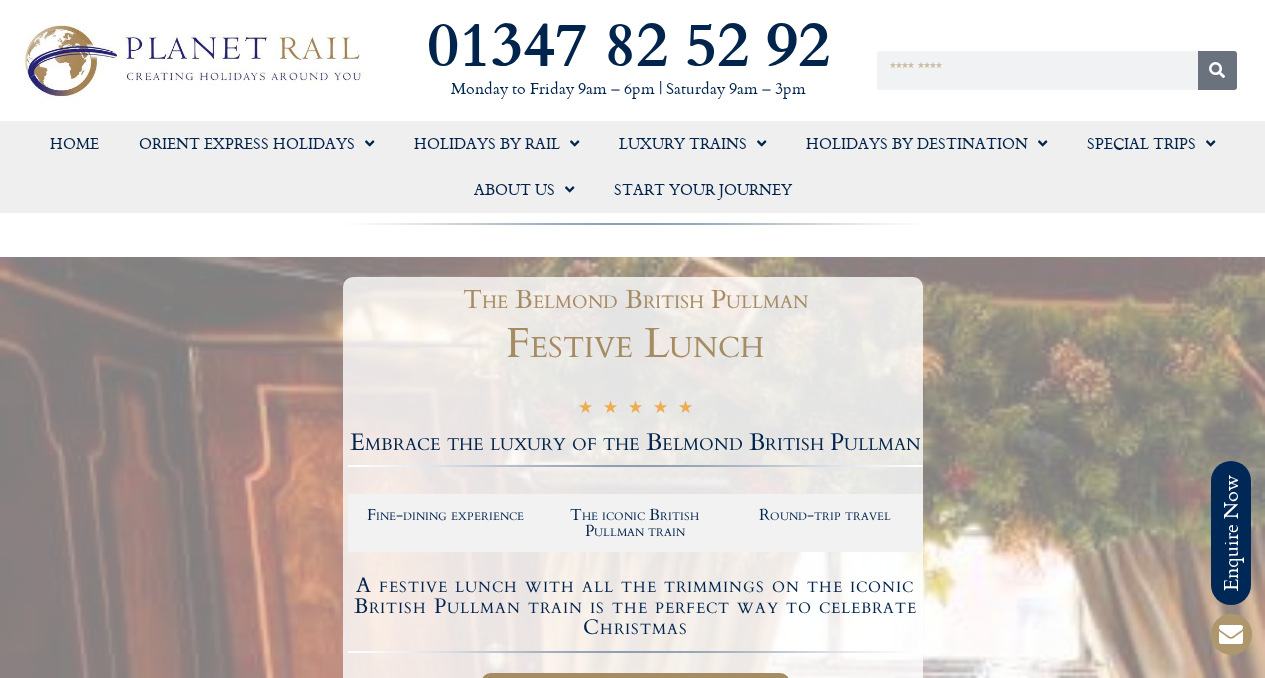scroll, scrollTop: 0, scrollLeft: 0, axis: both 